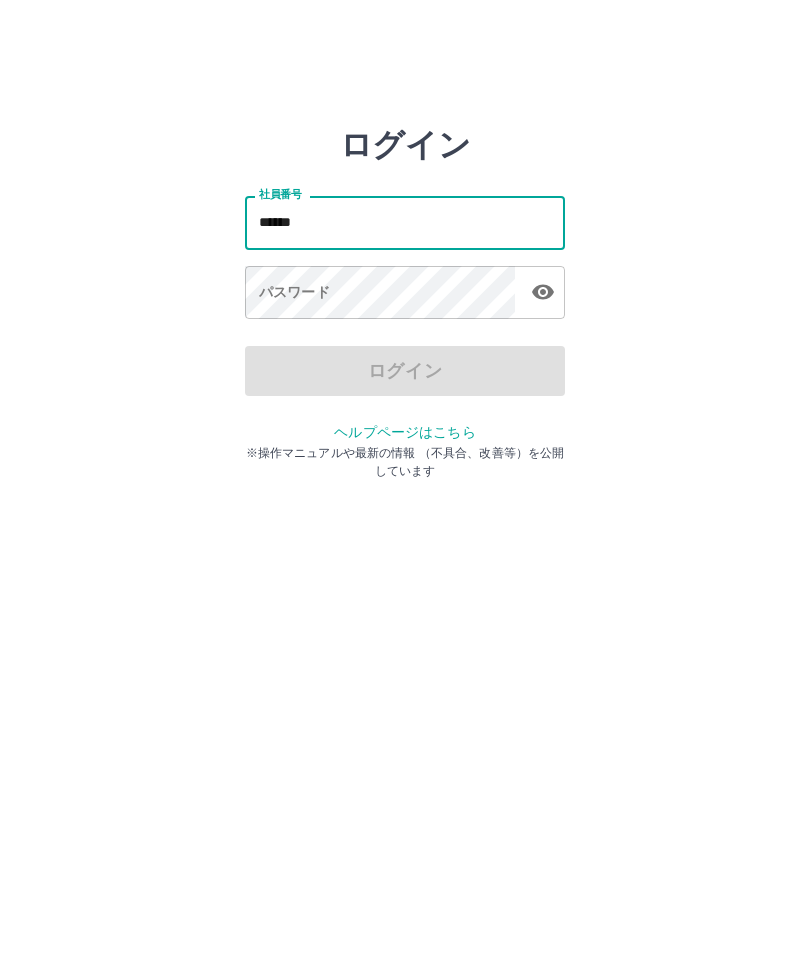 scroll, scrollTop: 0, scrollLeft: 0, axis: both 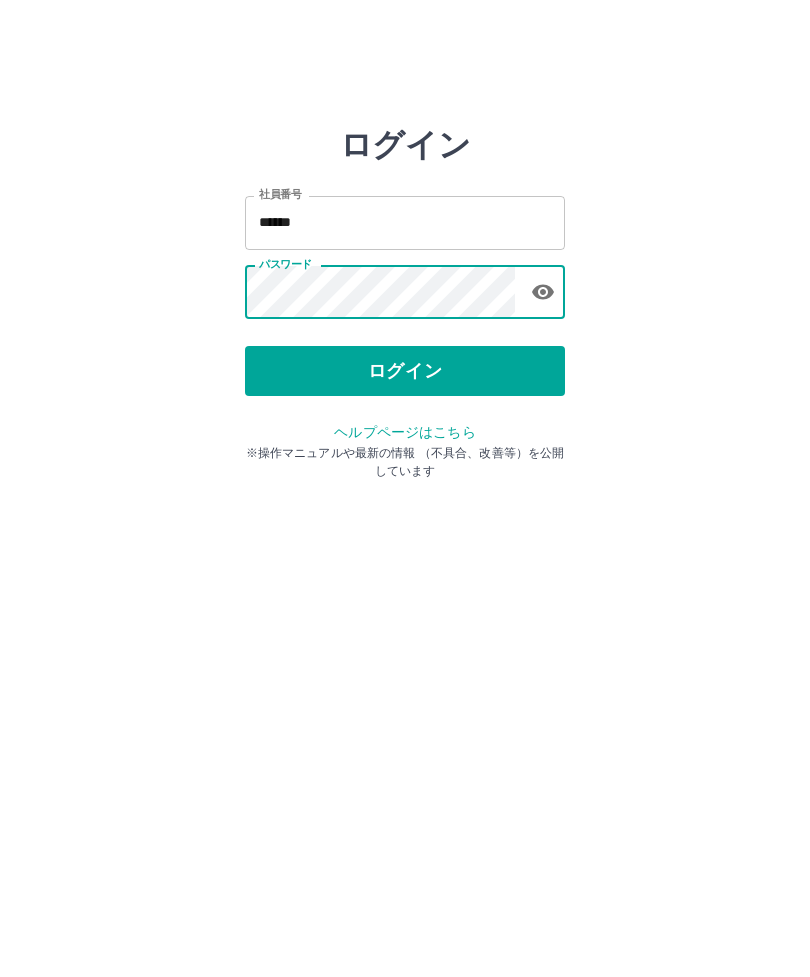 click on "ログイン" at bounding box center [405, 371] 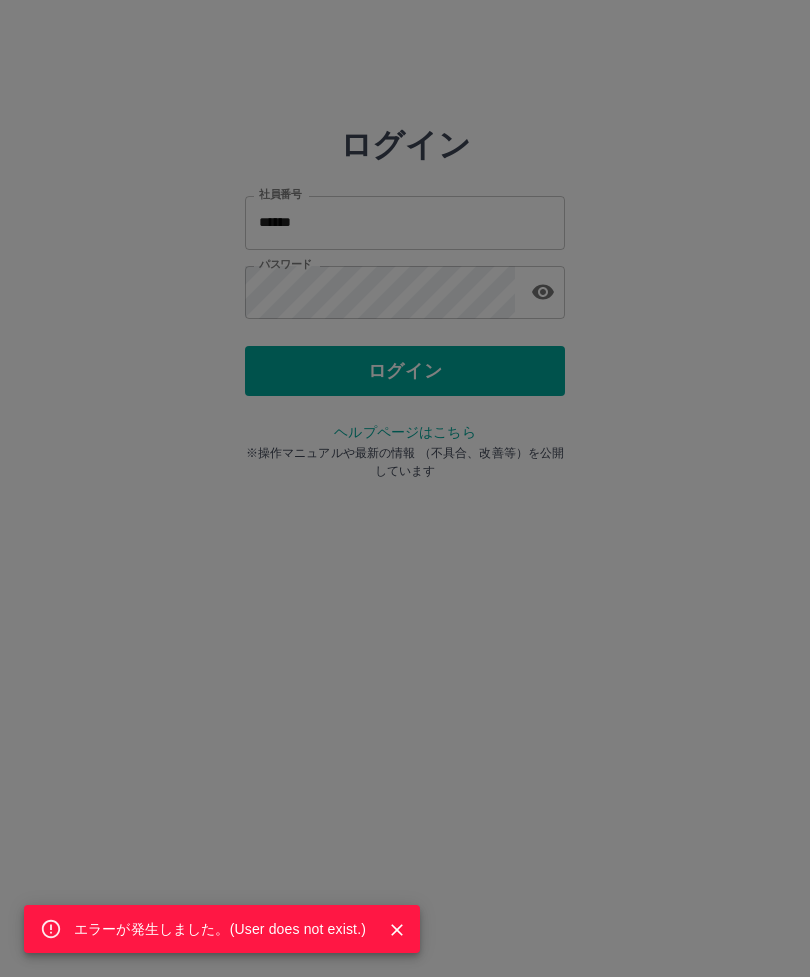 click on "エラーが発生しました。( User does not exist. )" at bounding box center [405, 488] 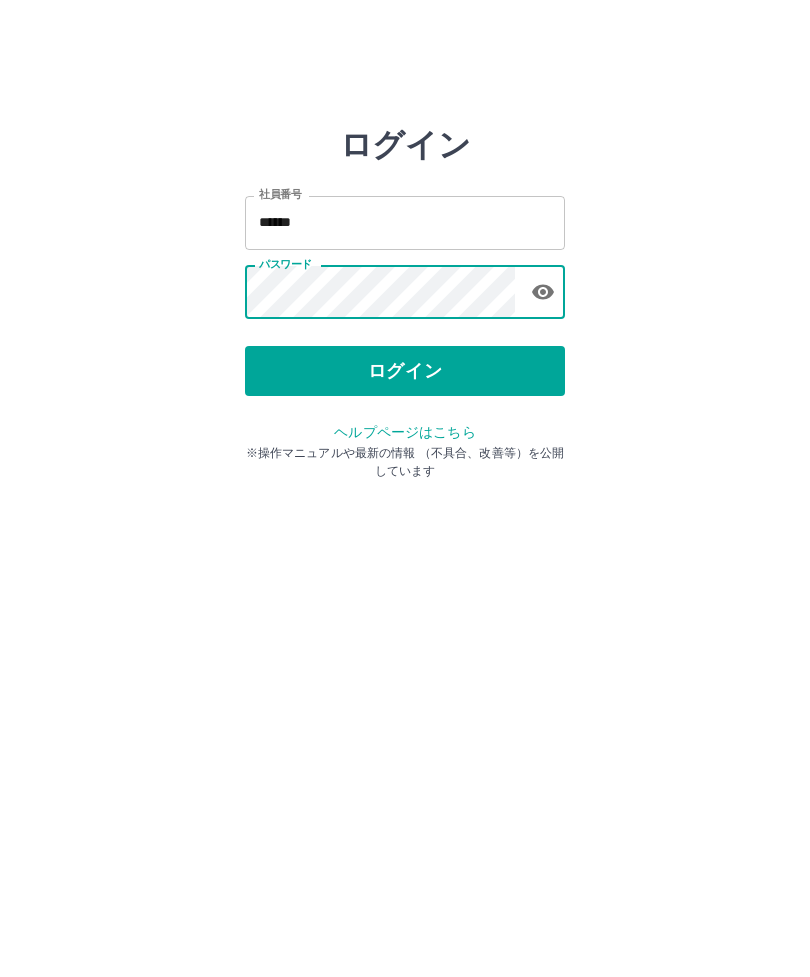 click on "******" at bounding box center (405, 222) 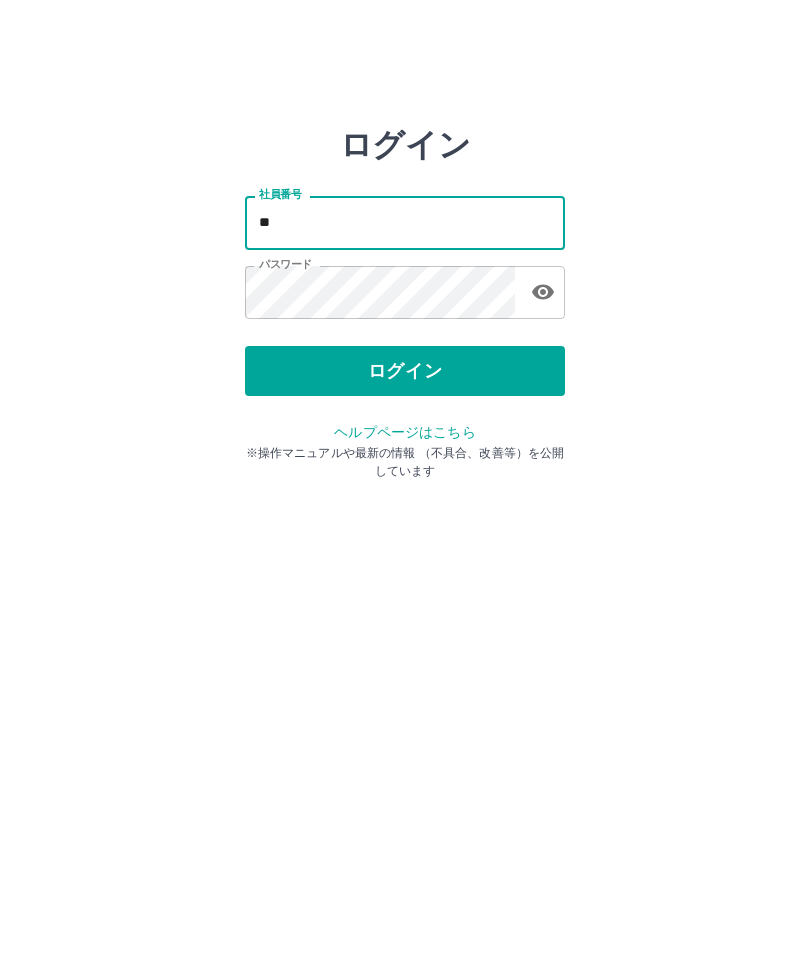 type on "*" 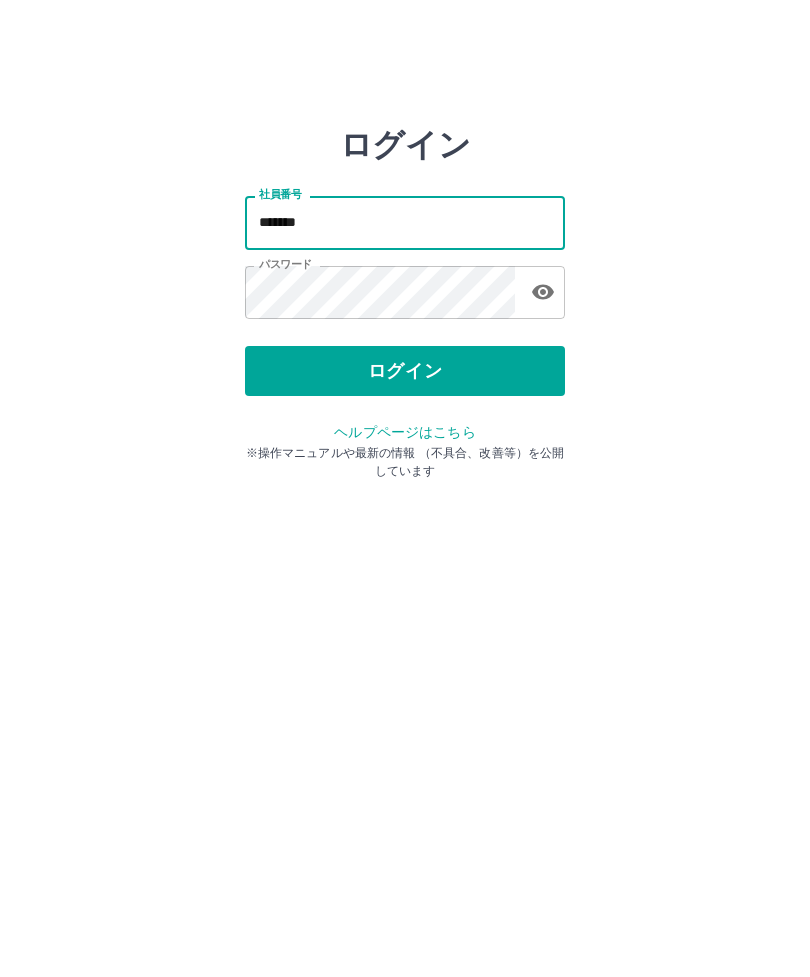 type on "*******" 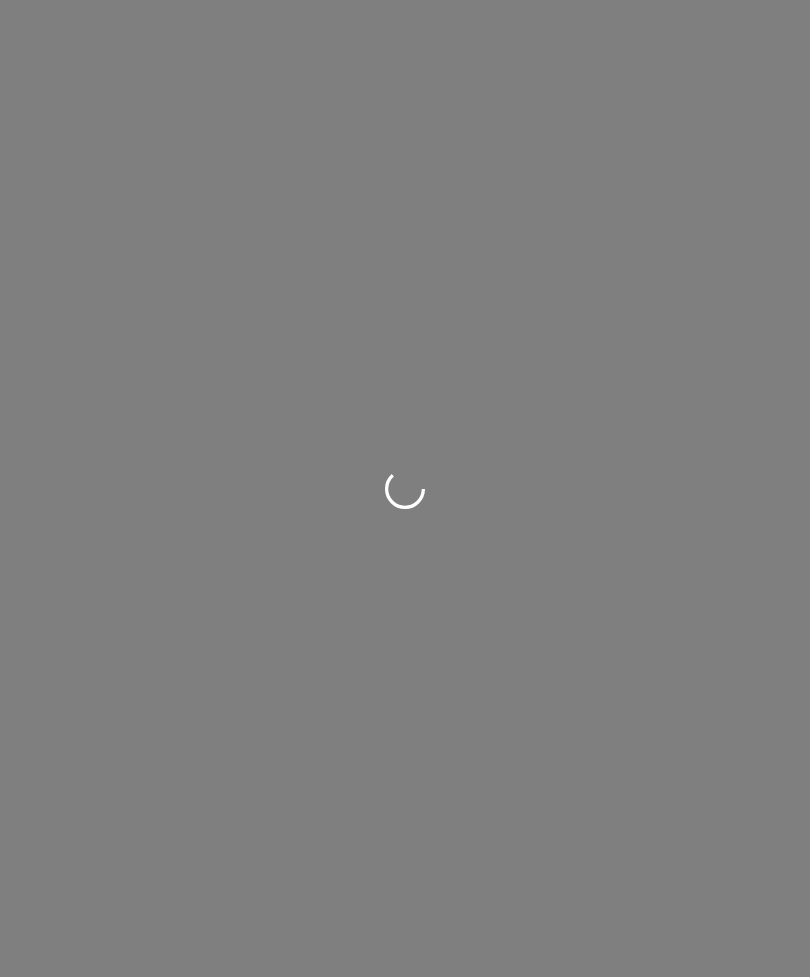 scroll, scrollTop: 0, scrollLeft: 0, axis: both 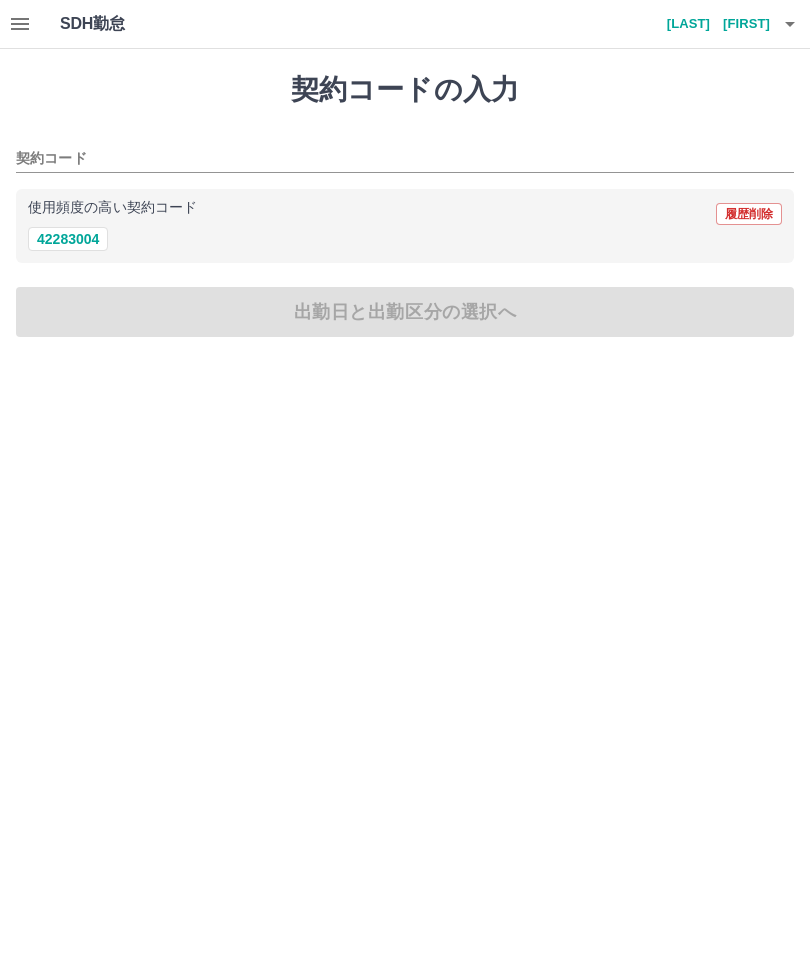 click on "42283004" at bounding box center [68, 239] 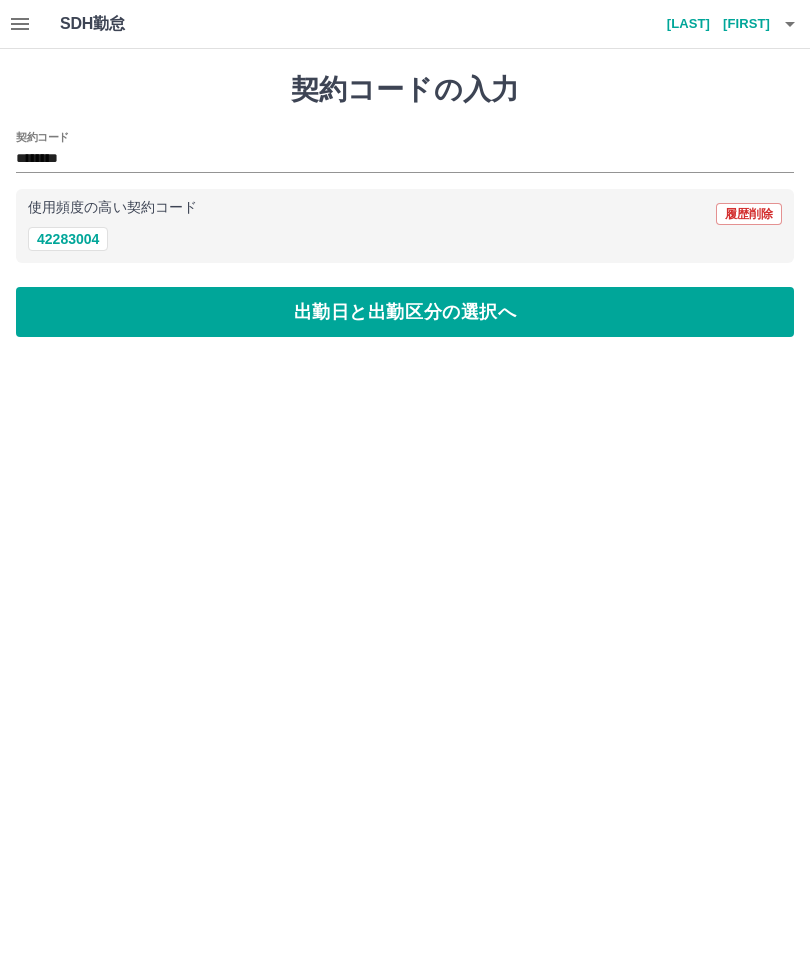 click on "出勤日と出勤区分の選択へ" at bounding box center [405, 312] 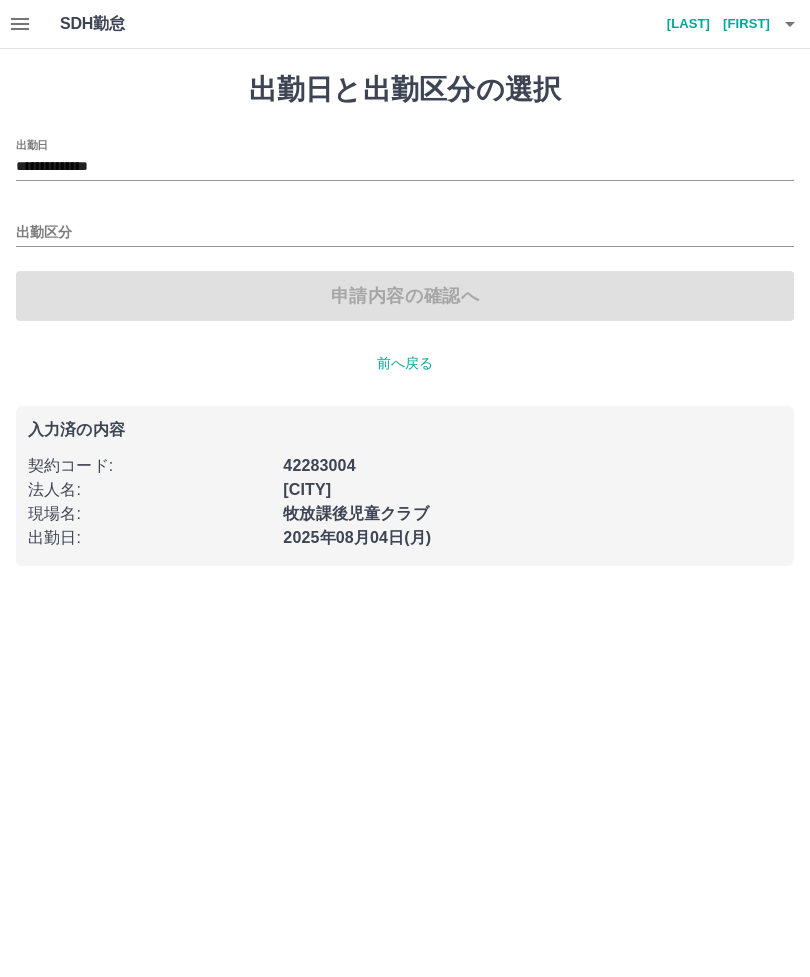 click on "**********" at bounding box center [405, 167] 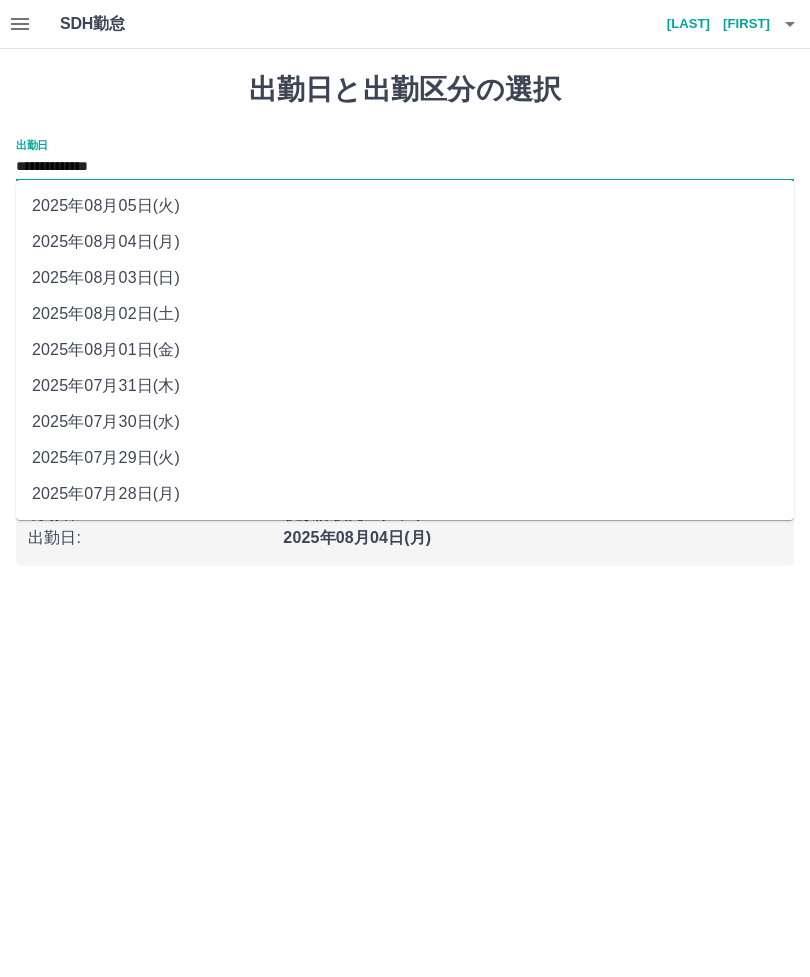 click on "2025年08月01日(金)" at bounding box center [405, 350] 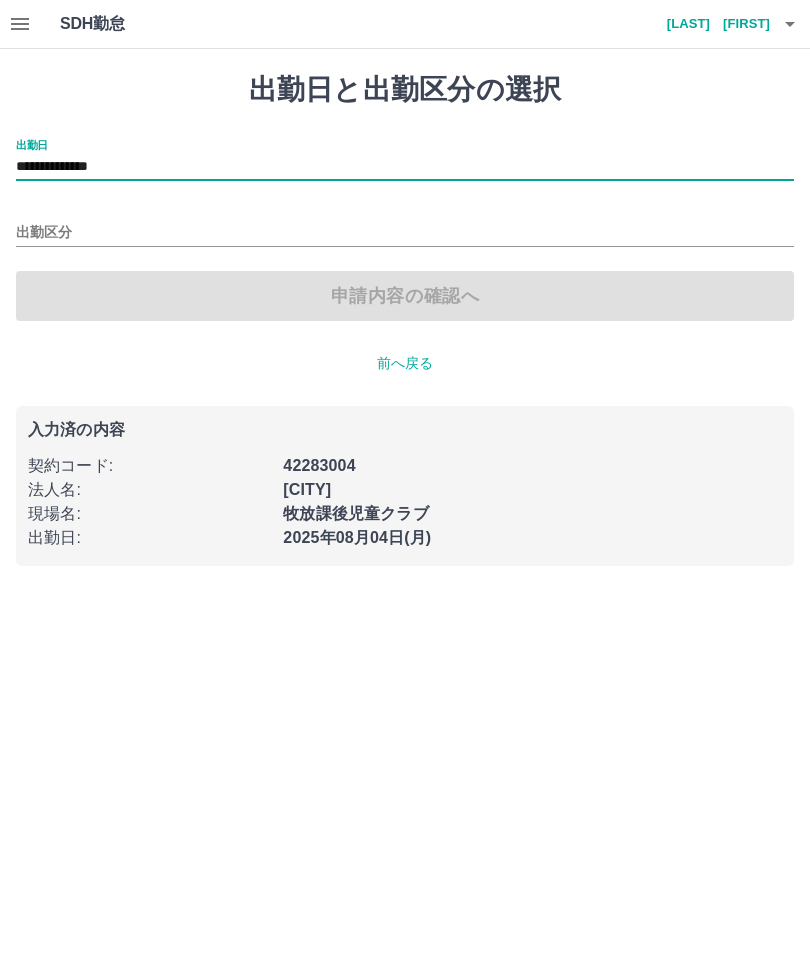 click on "出勤区分" at bounding box center [405, 233] 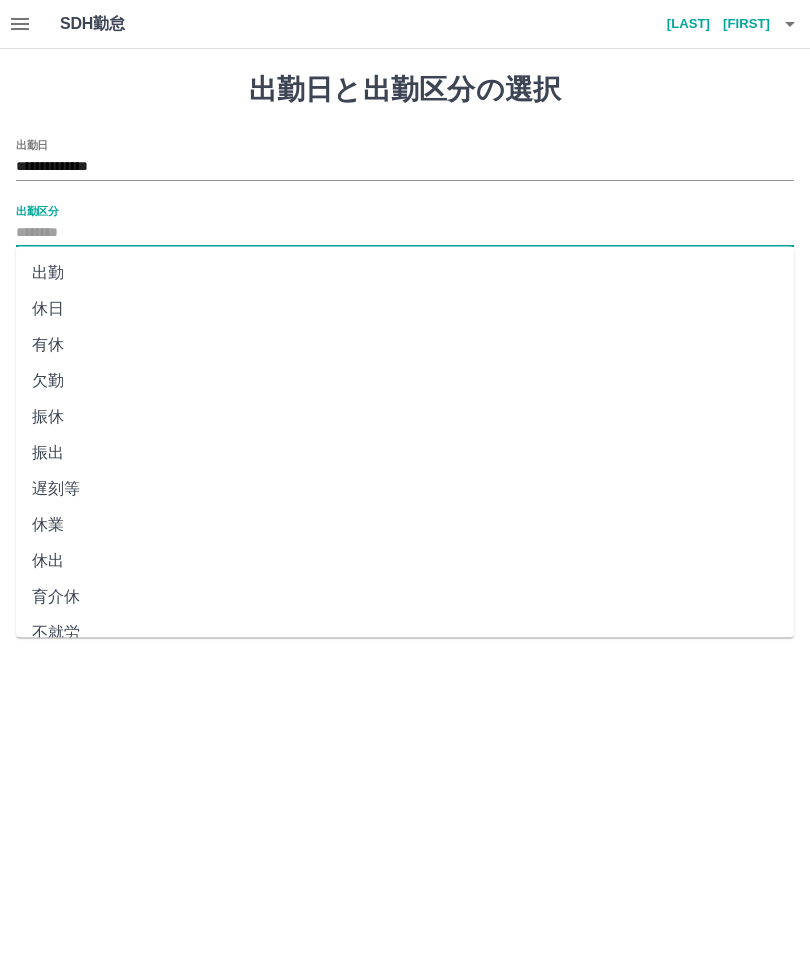 click on "出勤" at bounding box center (405, 273) 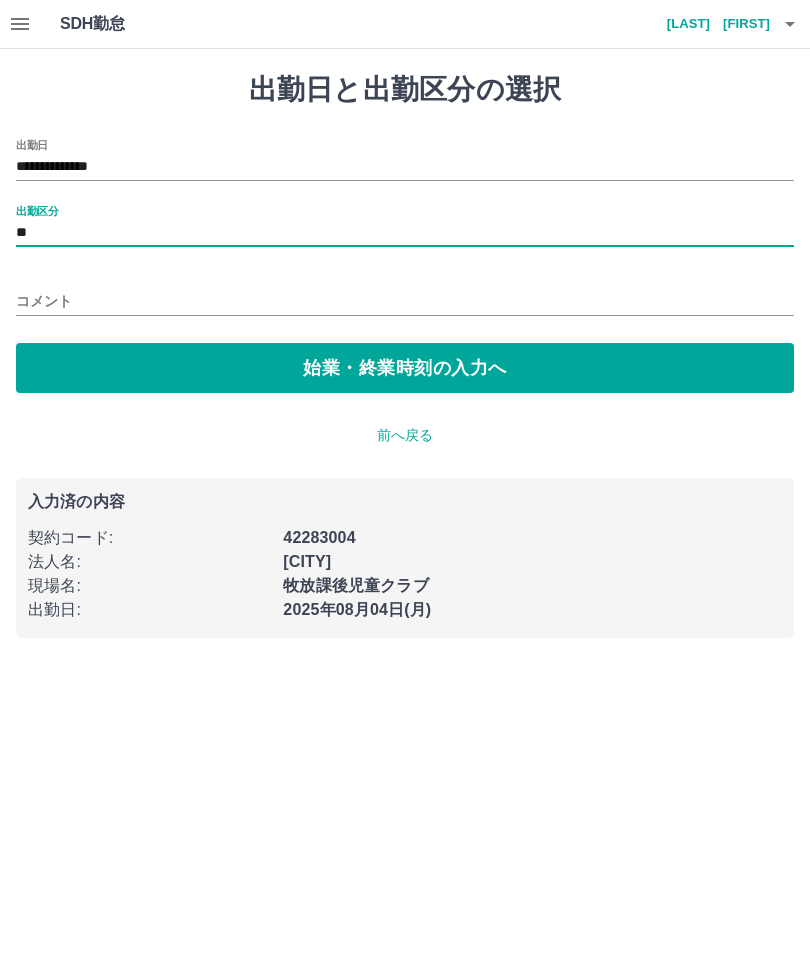 click on "始業・終業時刻の入力へ" at bounding box center [405, 368] 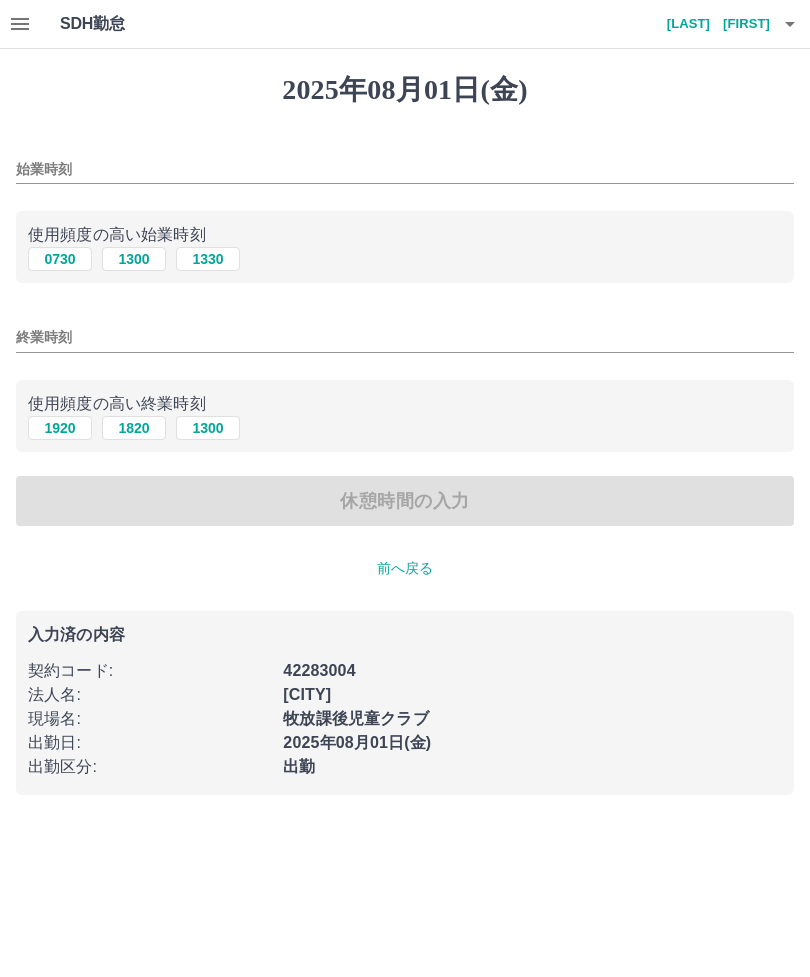 click on "0730" at bounding box center (60, 259) 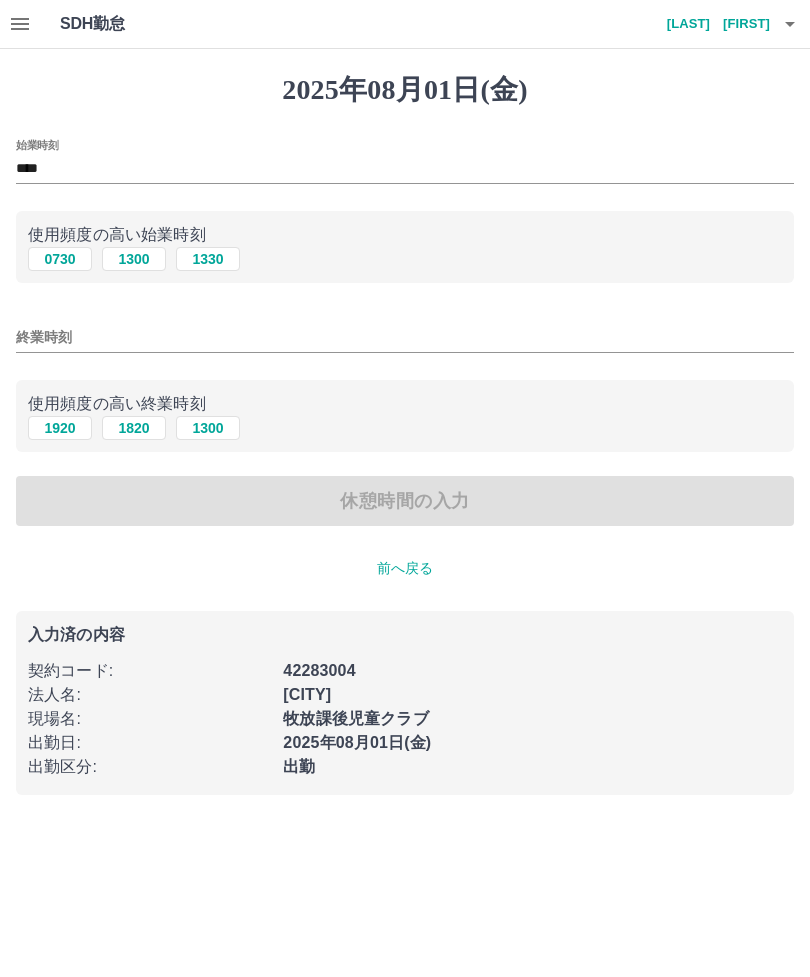 click on "終業時刻" at bounding box center (405, 337) 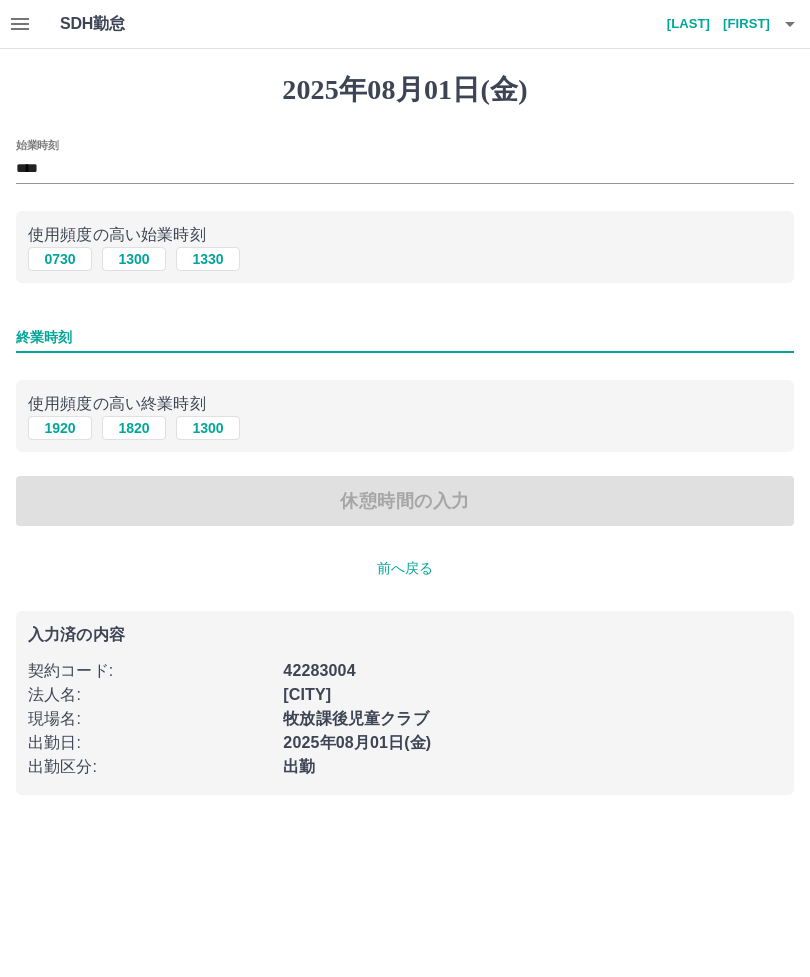 click on "1300" at bounding box center [208, 428] 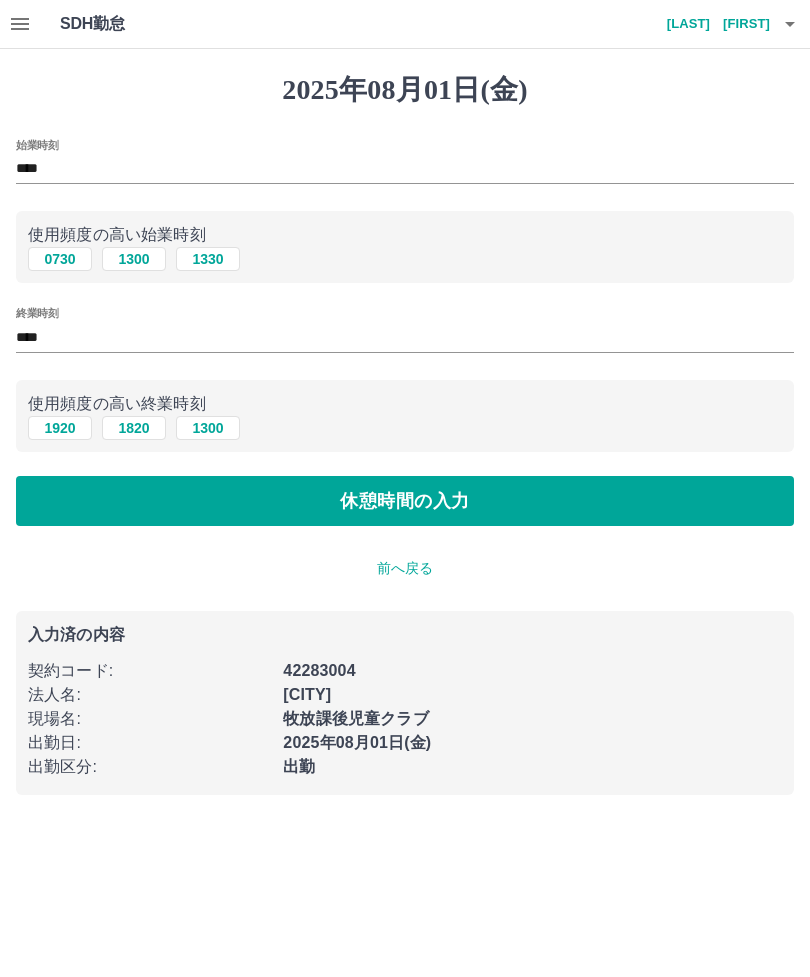 click on "休憩時間の入力" at bounding box center (405, 501) 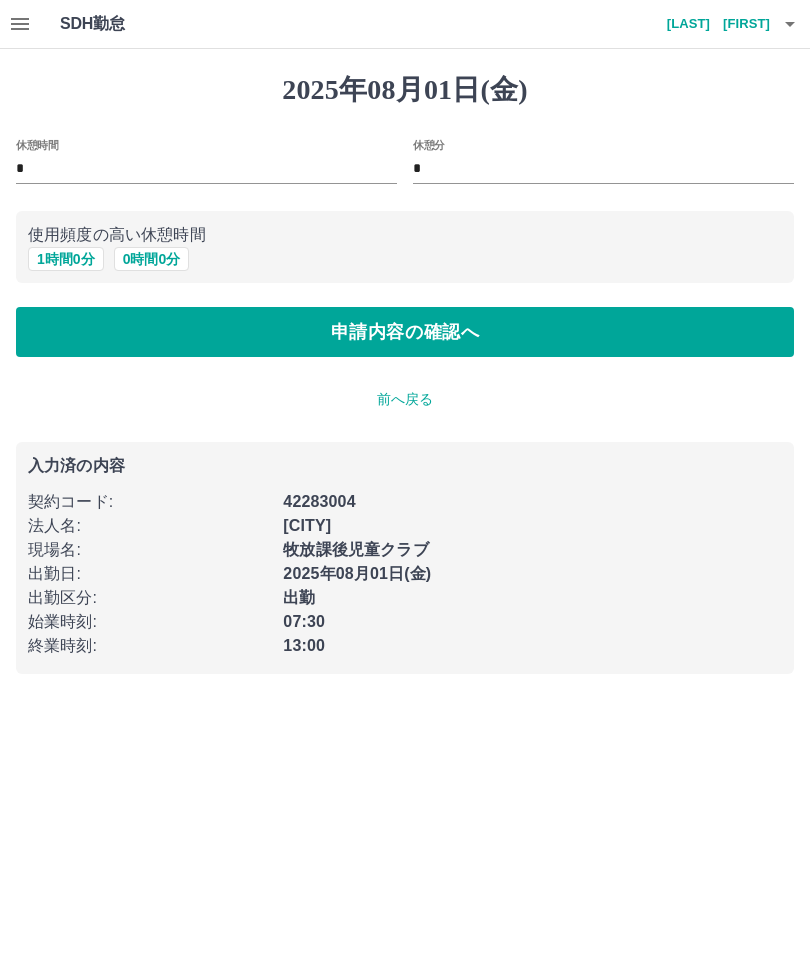 click on "0 時間 0 分" at bounding box center (152, 259) 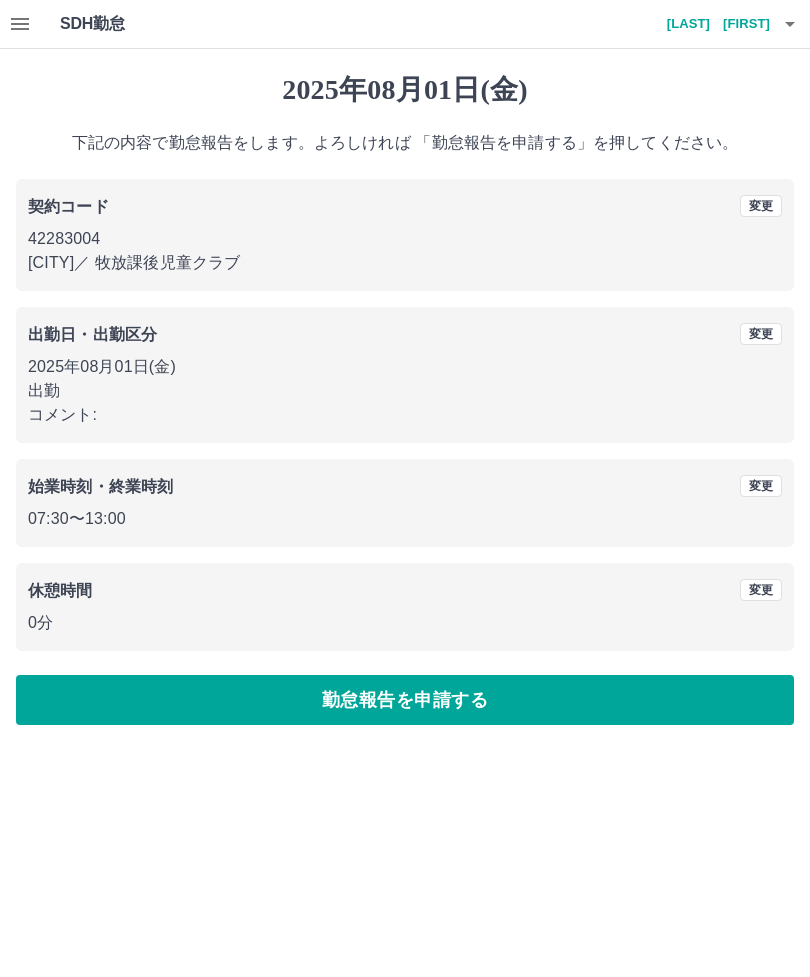 click on "勤怠報告を申請する" at bounding box center (405, 700) 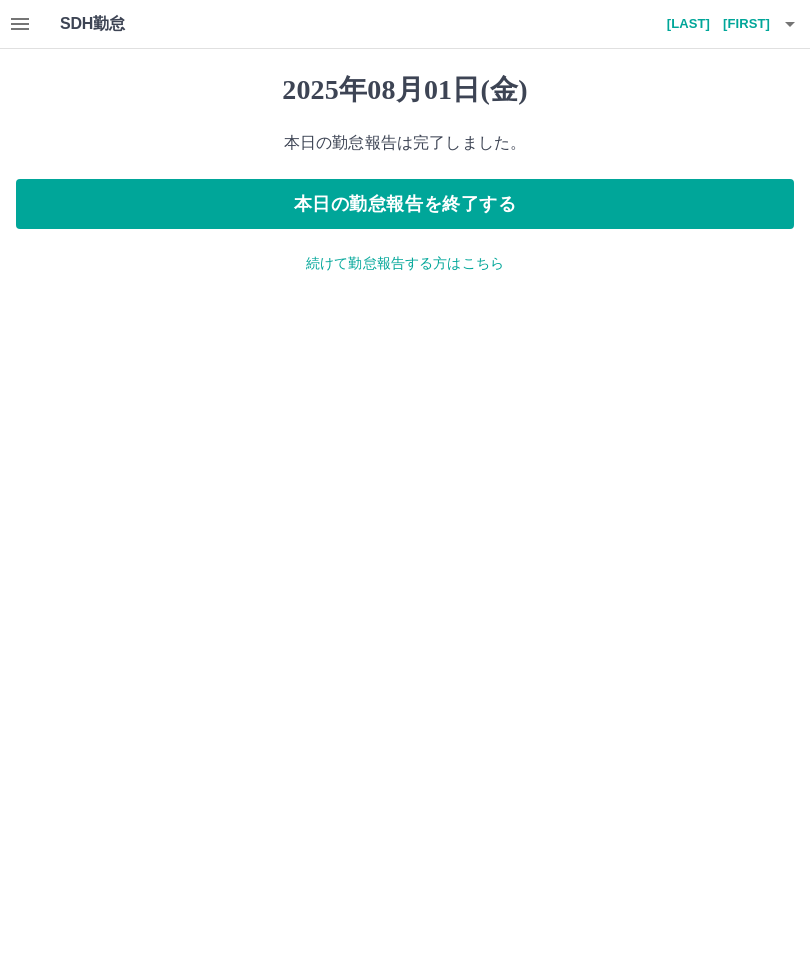 click on "本日の勤怠報告を終了する" at bounding box center (405, 204) 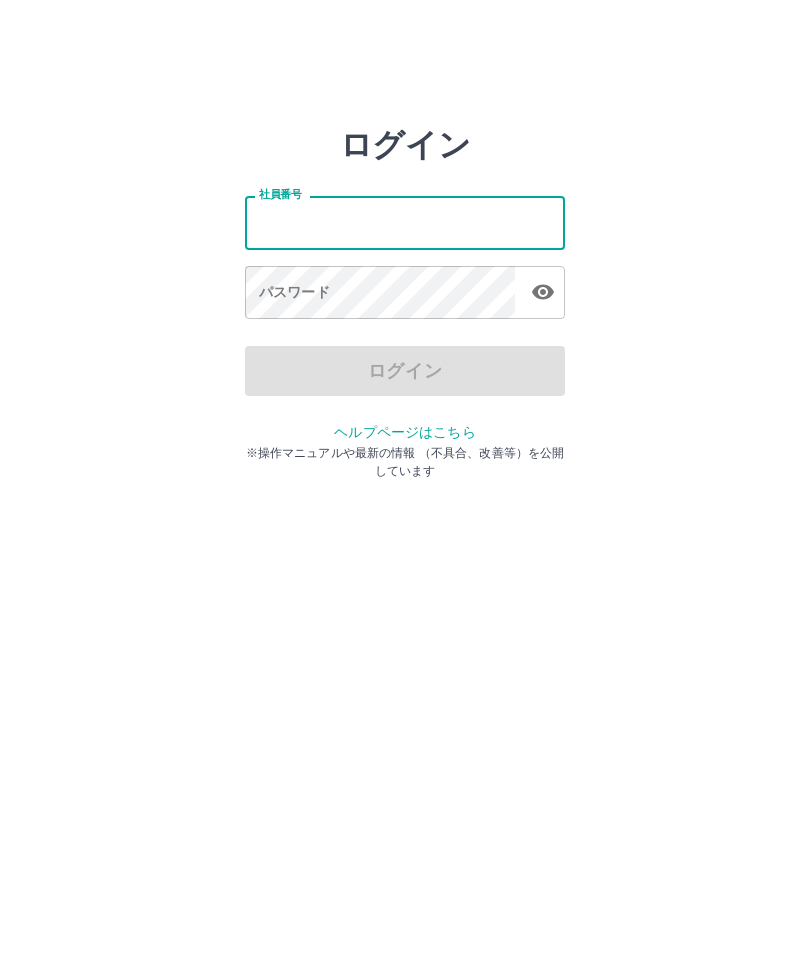 scroll, scrollTop: 0, scrollLeft: 0, axis: both 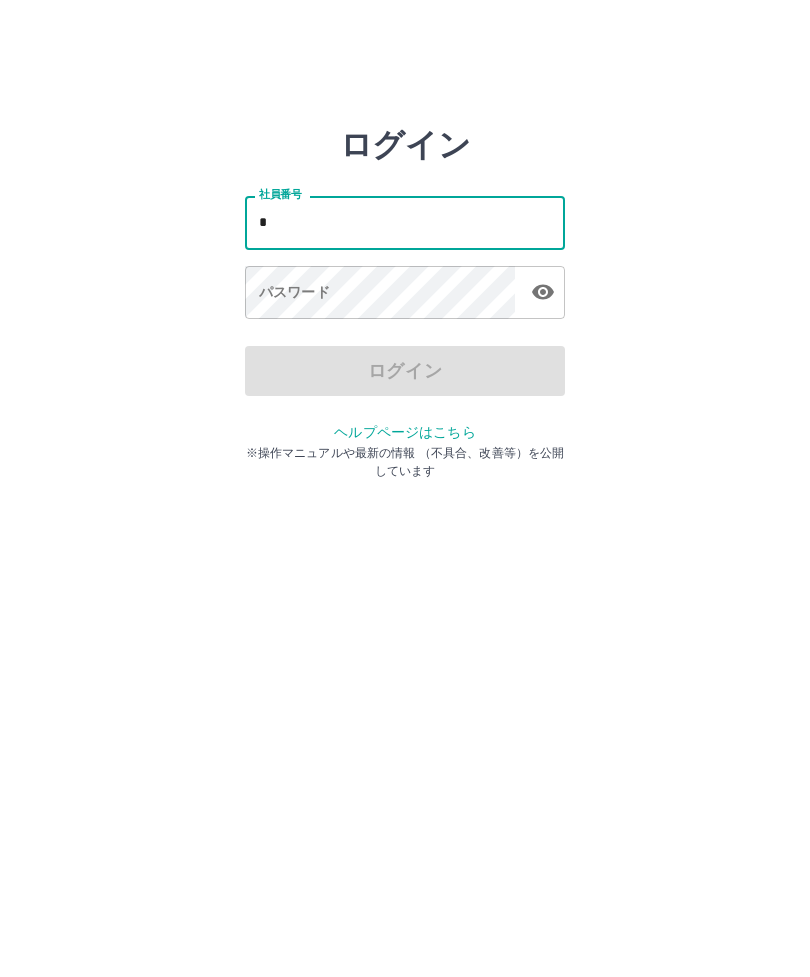 type on "**" 